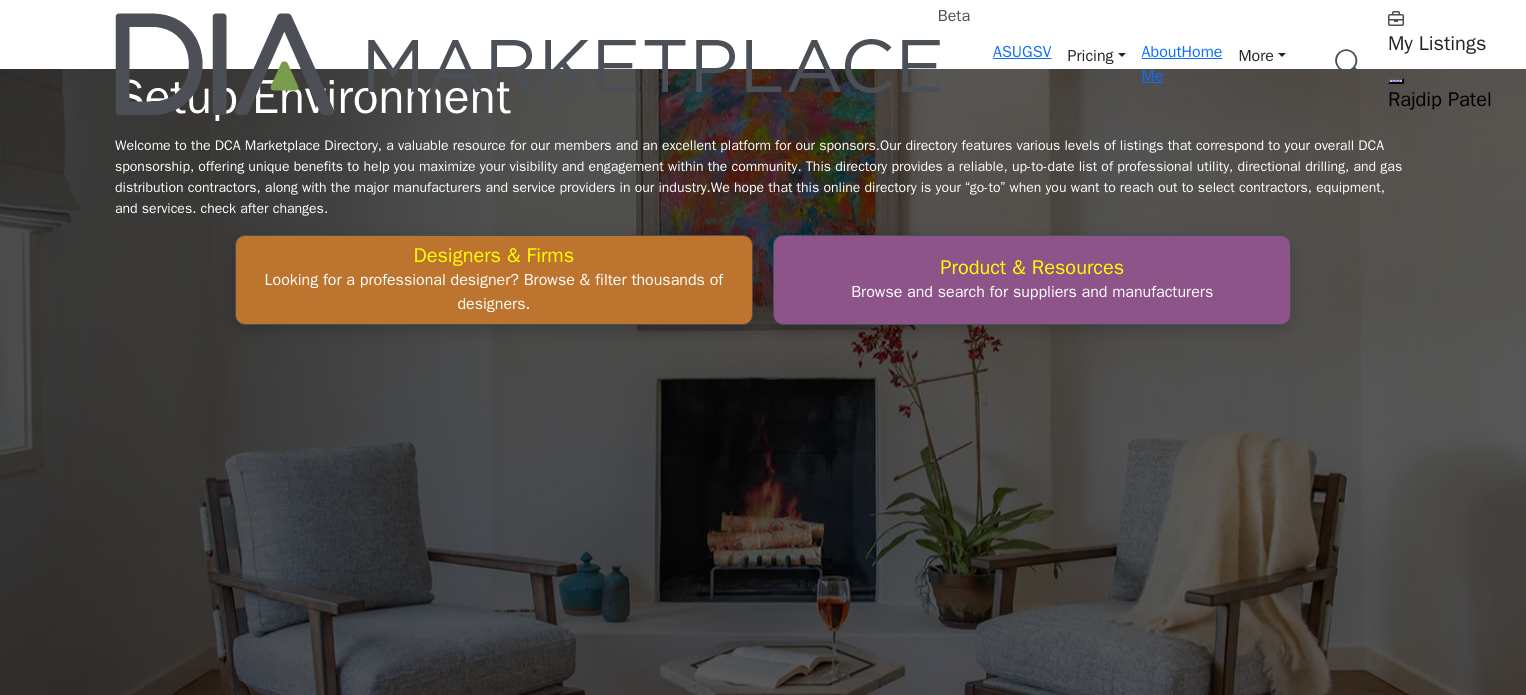 scroll, scrollTop: 0, scrollLeft: 0, axis: both 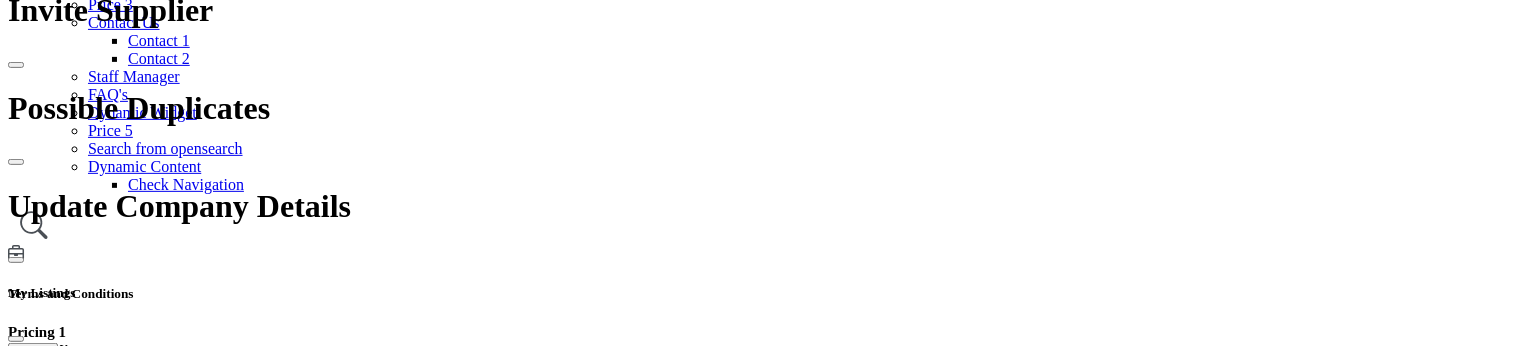 click on "Activity & Updates" at bounding box center (136, 2112) 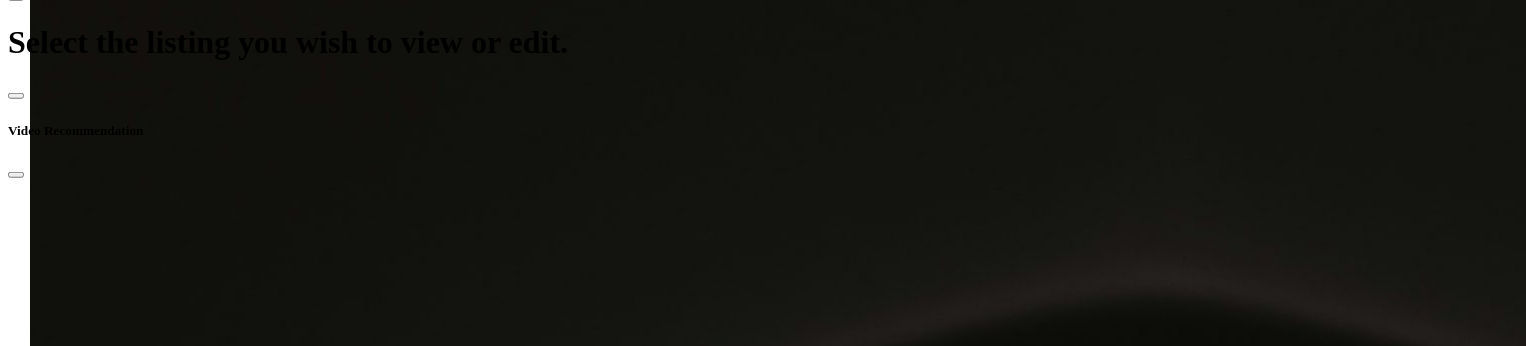 scroll, scrollTop: 800, scrollLeft: 0, axis: vertical 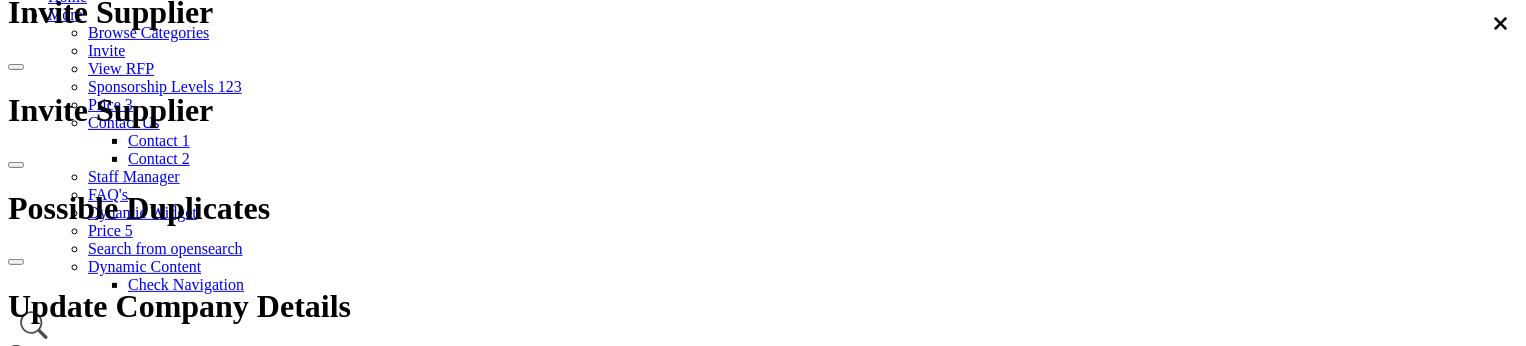 click on "Branches" at bounding box center [234, 2097] 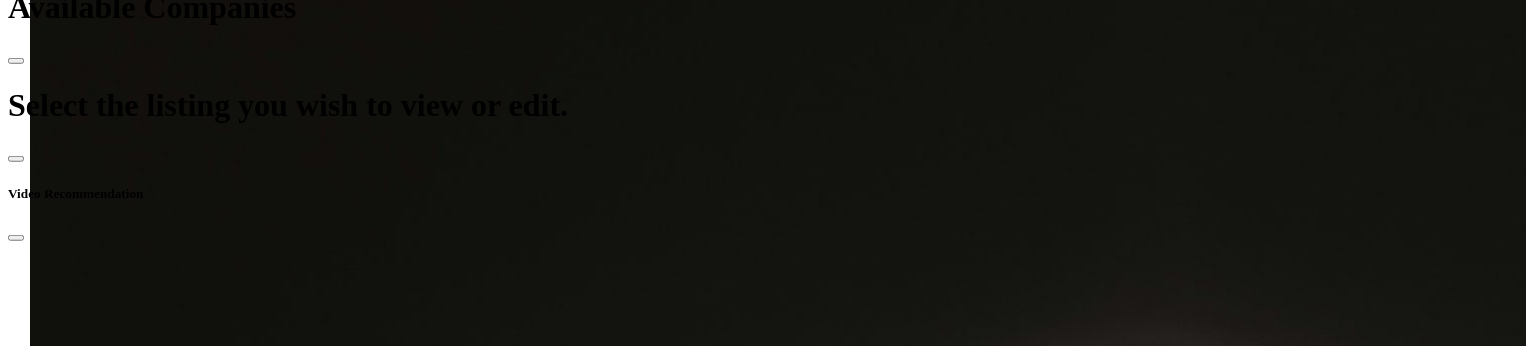 scroll, scrollTop: 800, scrollLeft: 0, axis: vertical 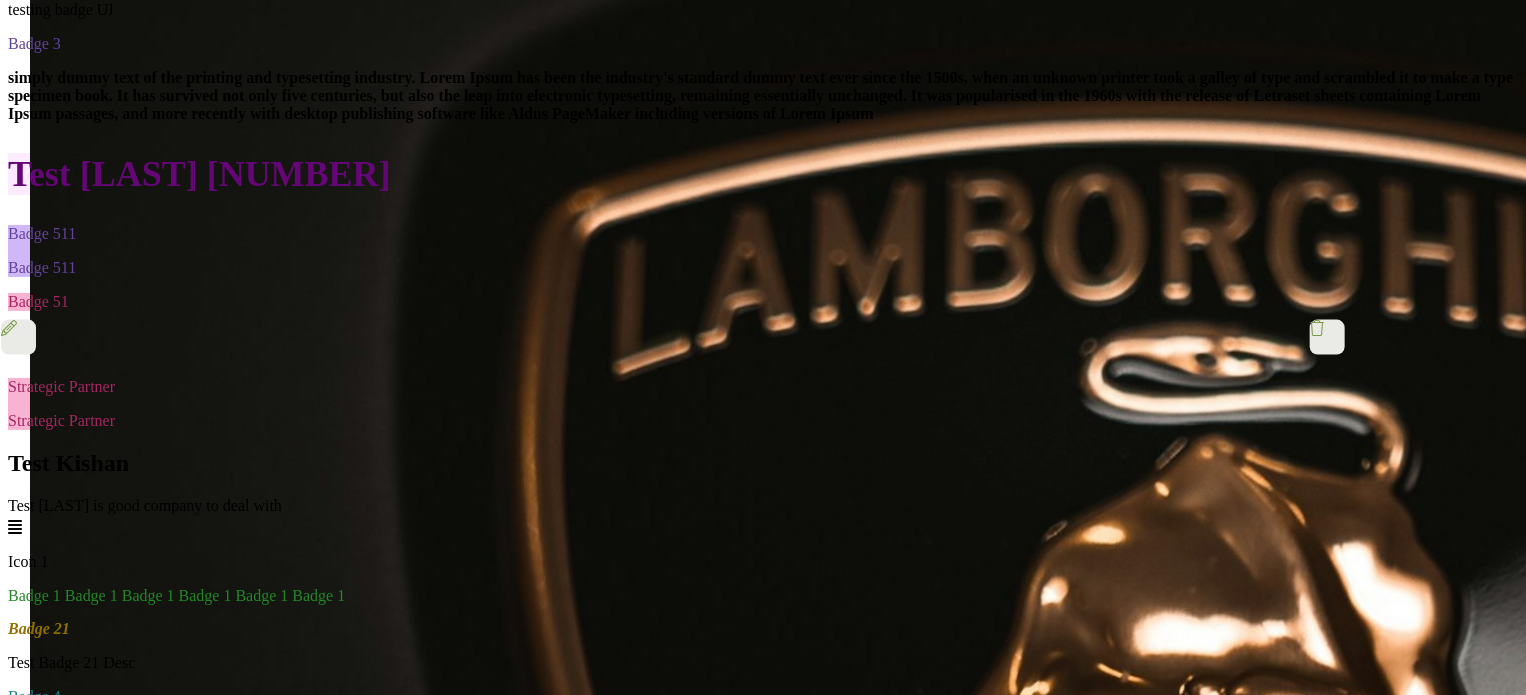 click on "Show More" at bounding box center [45, 25294] 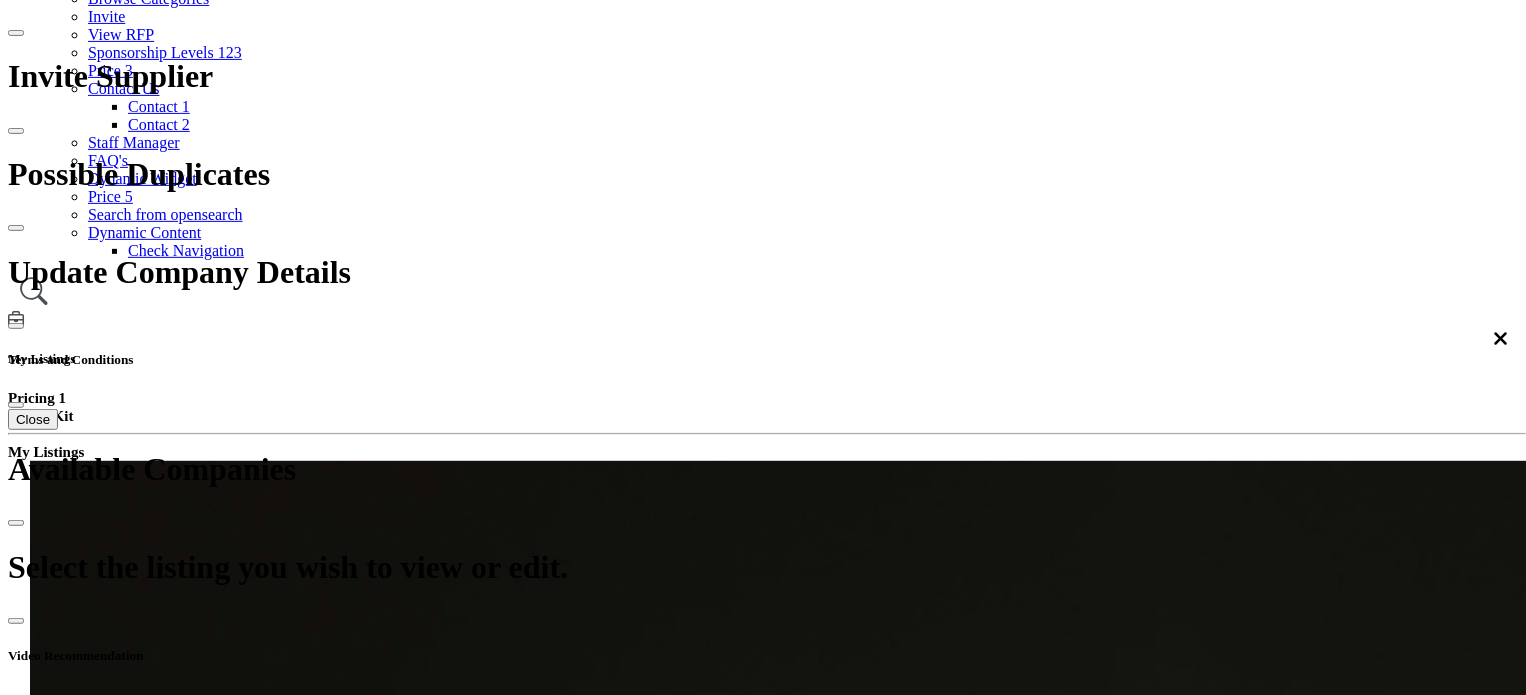 scroll, scrollTop: 300, scrollLeft: 0, axis: vertical 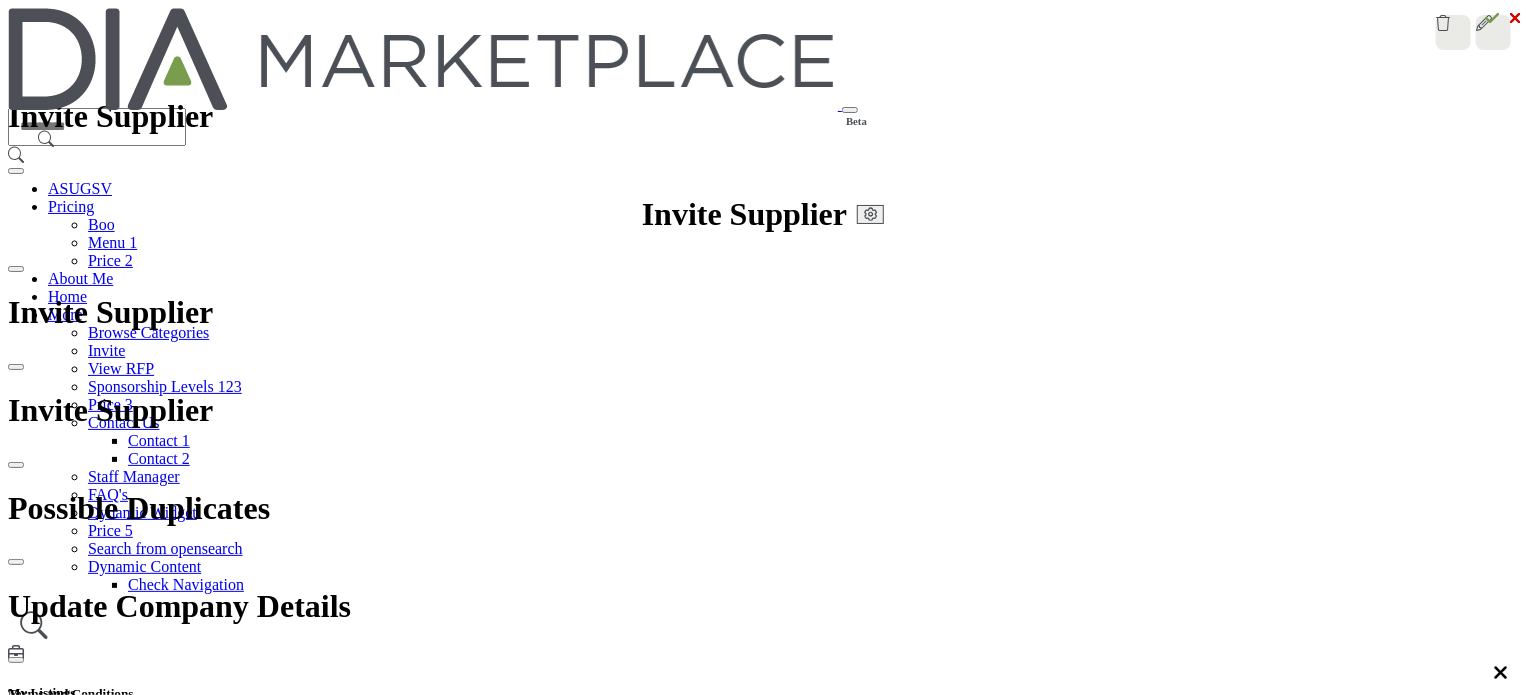 click on "Overview" at bounding box center (39, 2397) 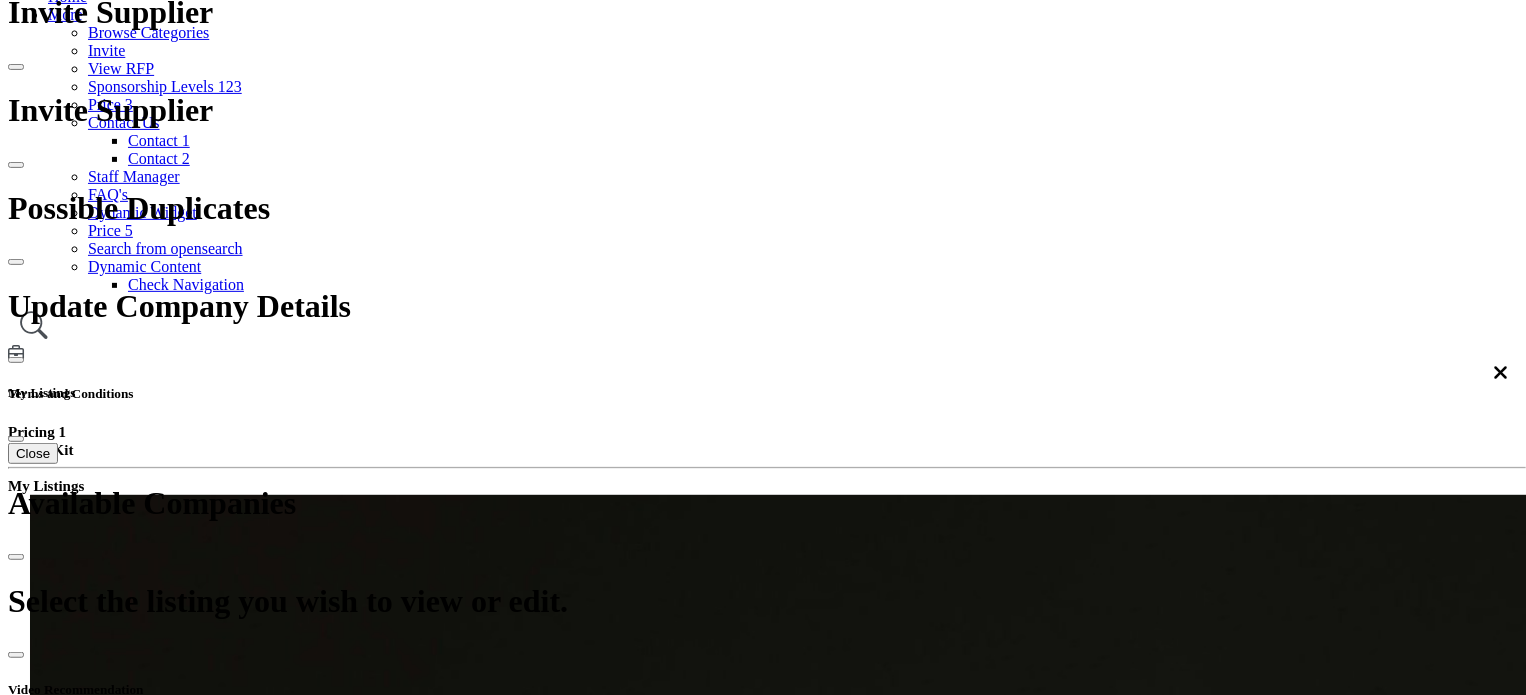 scroll, scrollTop: 0, scrollLeft: 0, axis: both 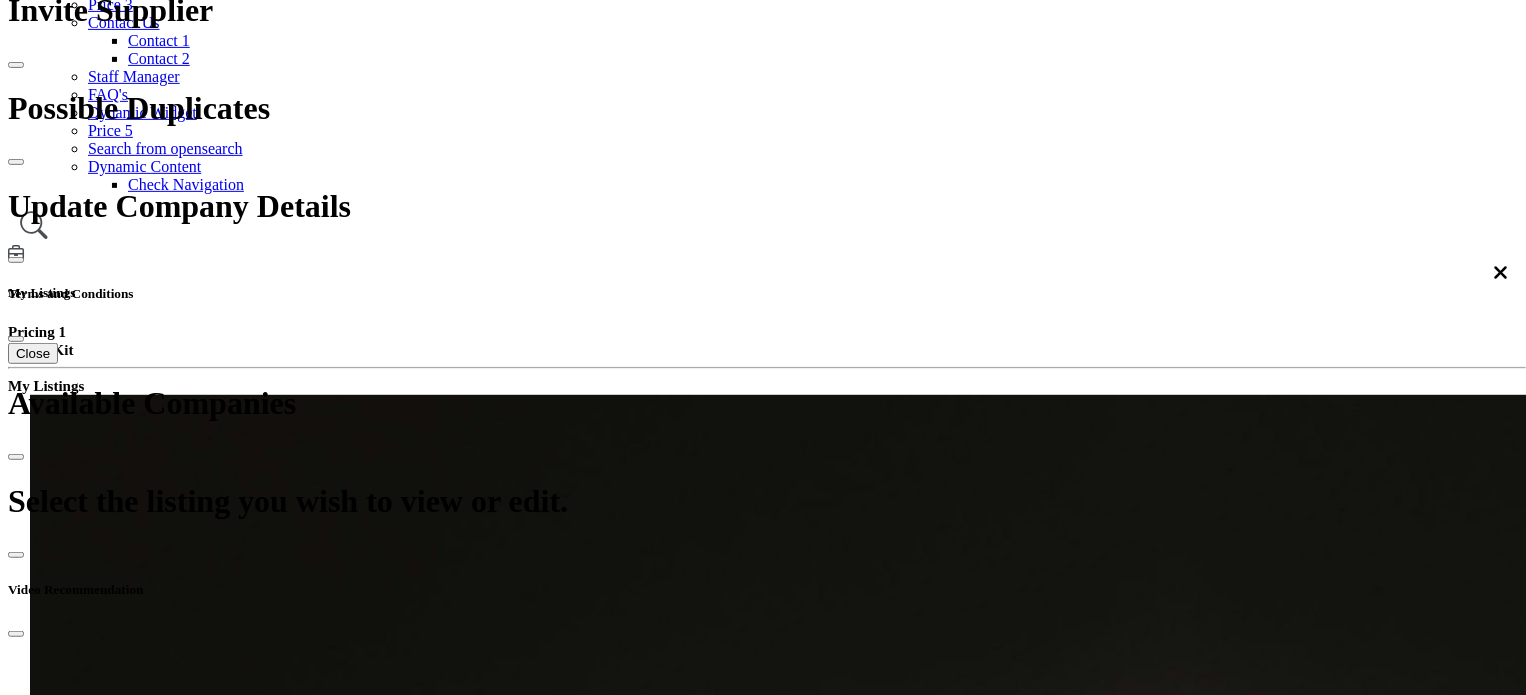 click on "Ecosystem" at bounding box center (733, 2112) 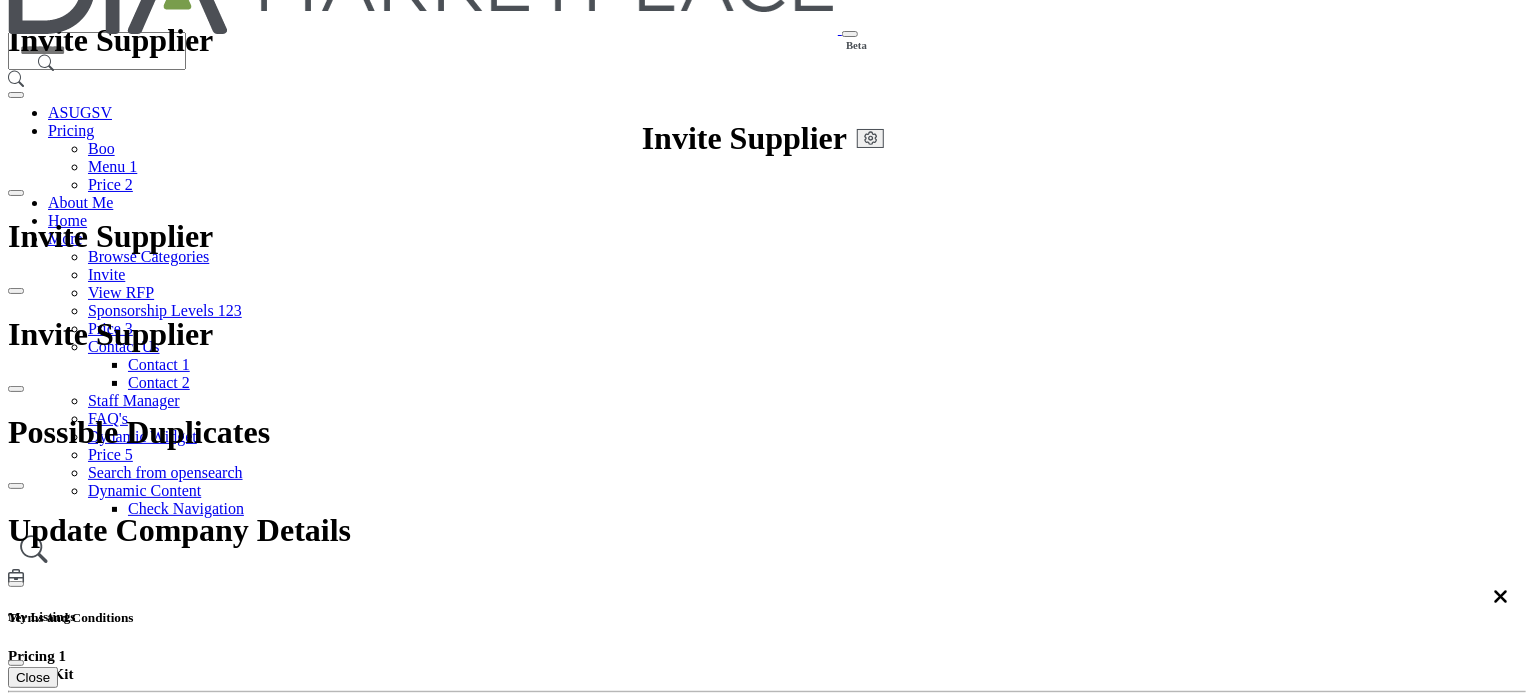 scroll, scrollTop: 200, scrollLeft: 0, axis: vertical 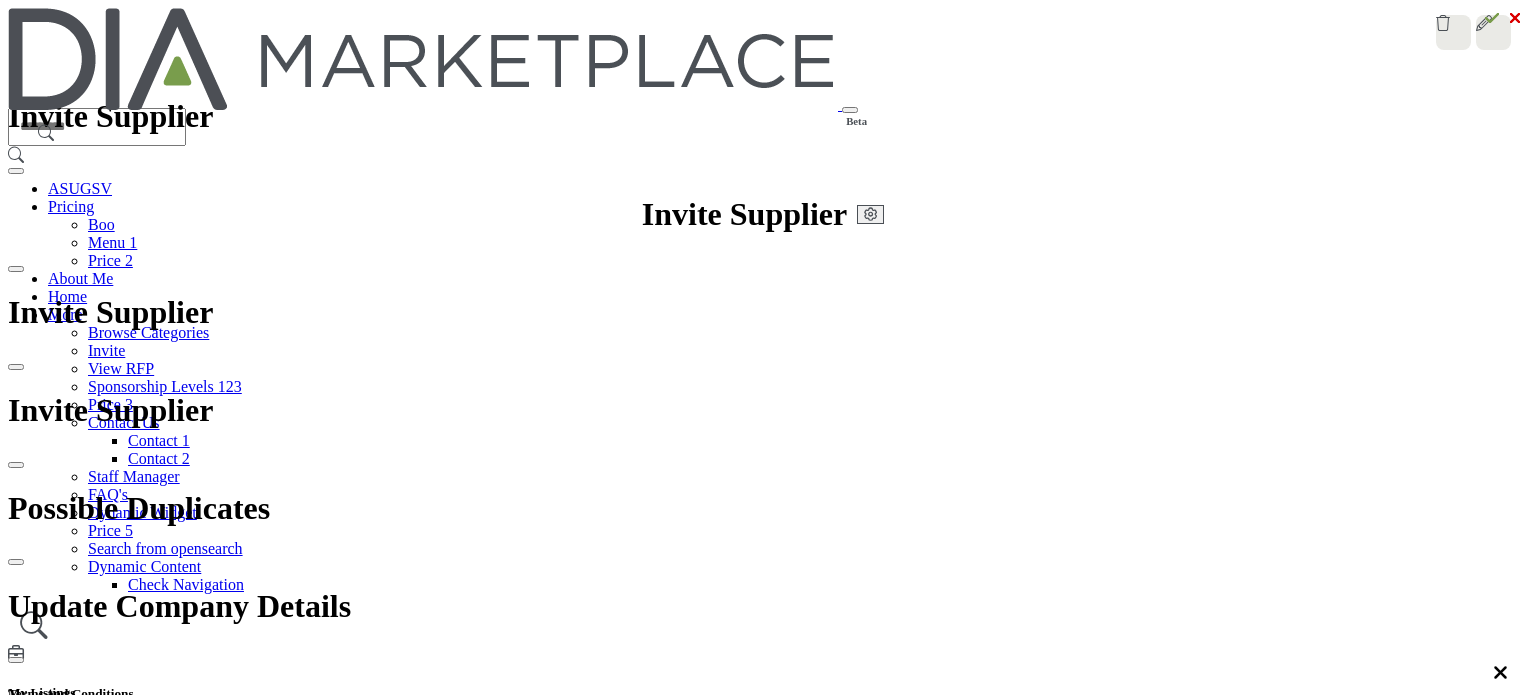 select 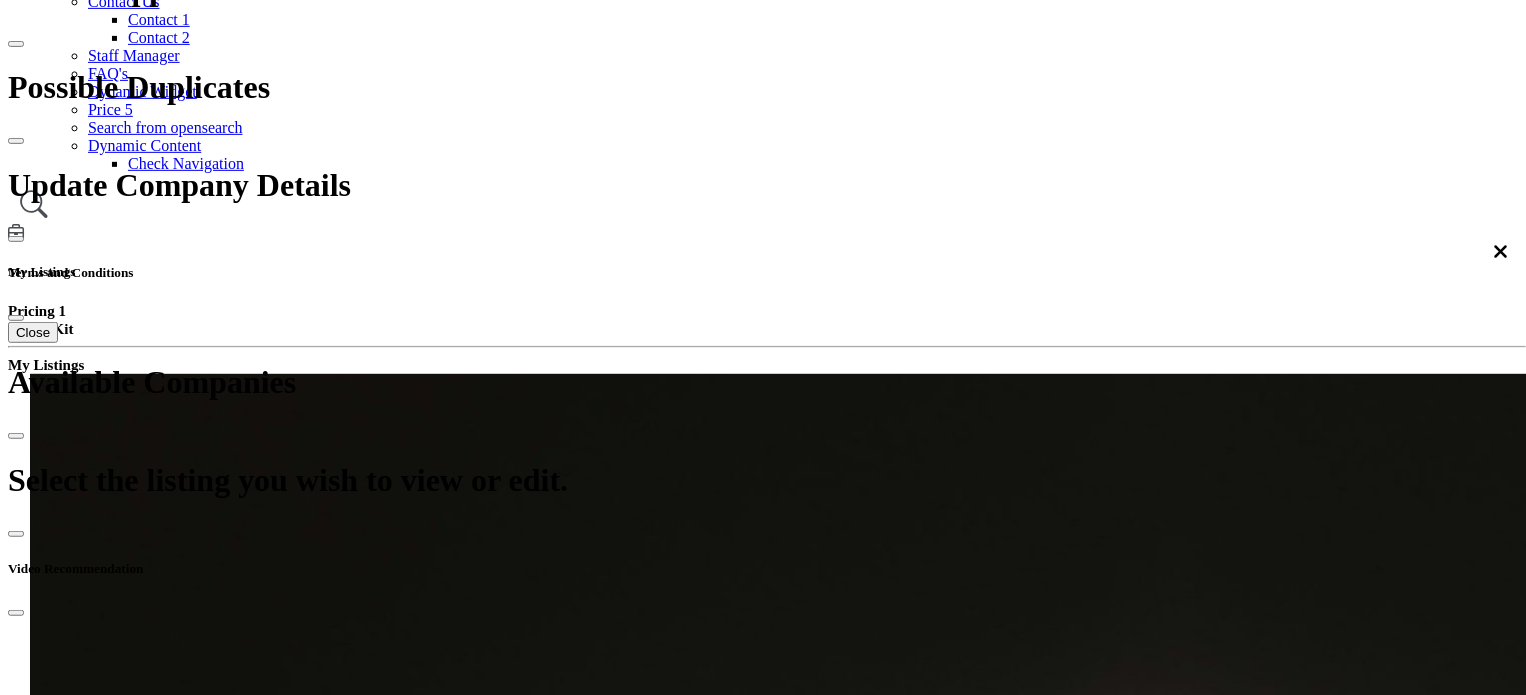 scroll, scrollTop: 200, scrollLeft: 0, axis: vertical 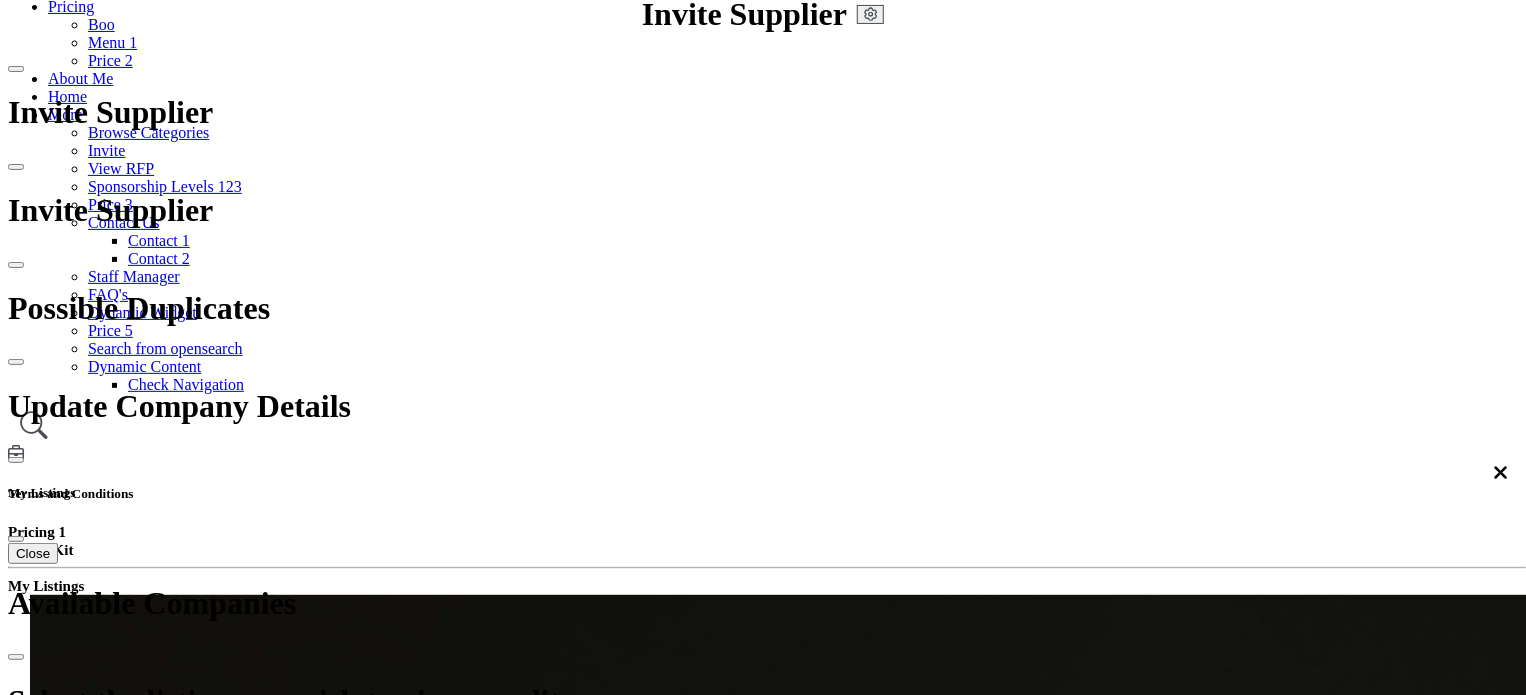 click on "Ecosystem" at bounding box center (733, 2312) 